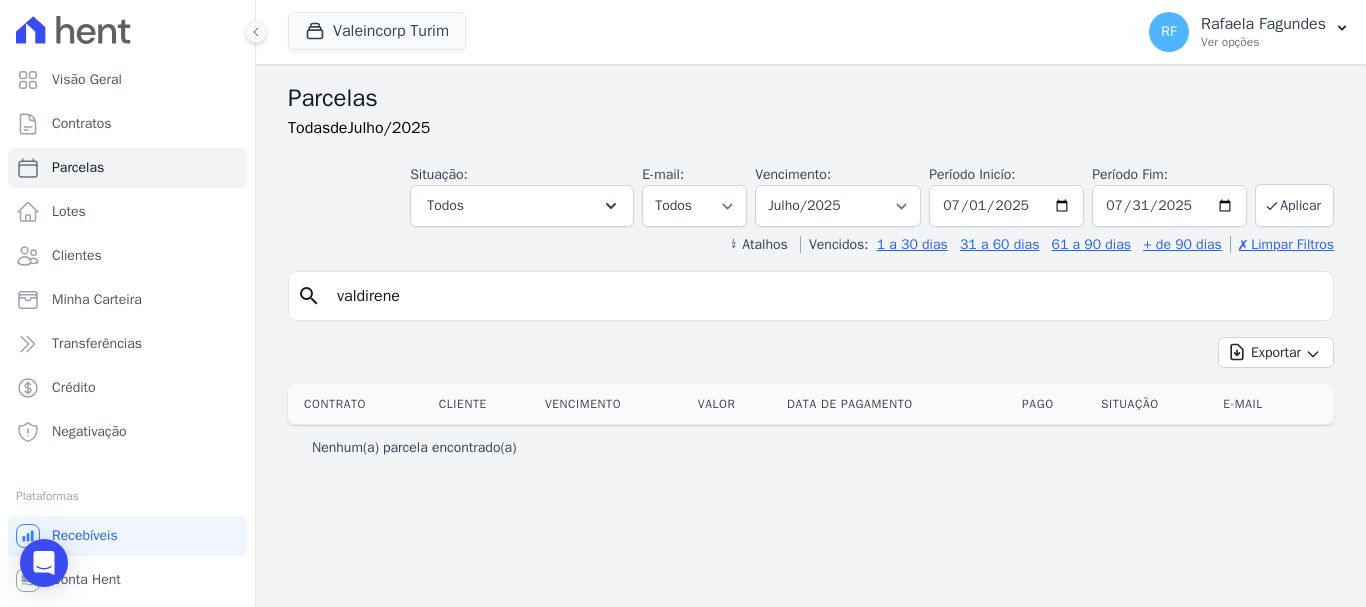 scroll, scrollTop: 0, scrollLeft: 0, axis: both 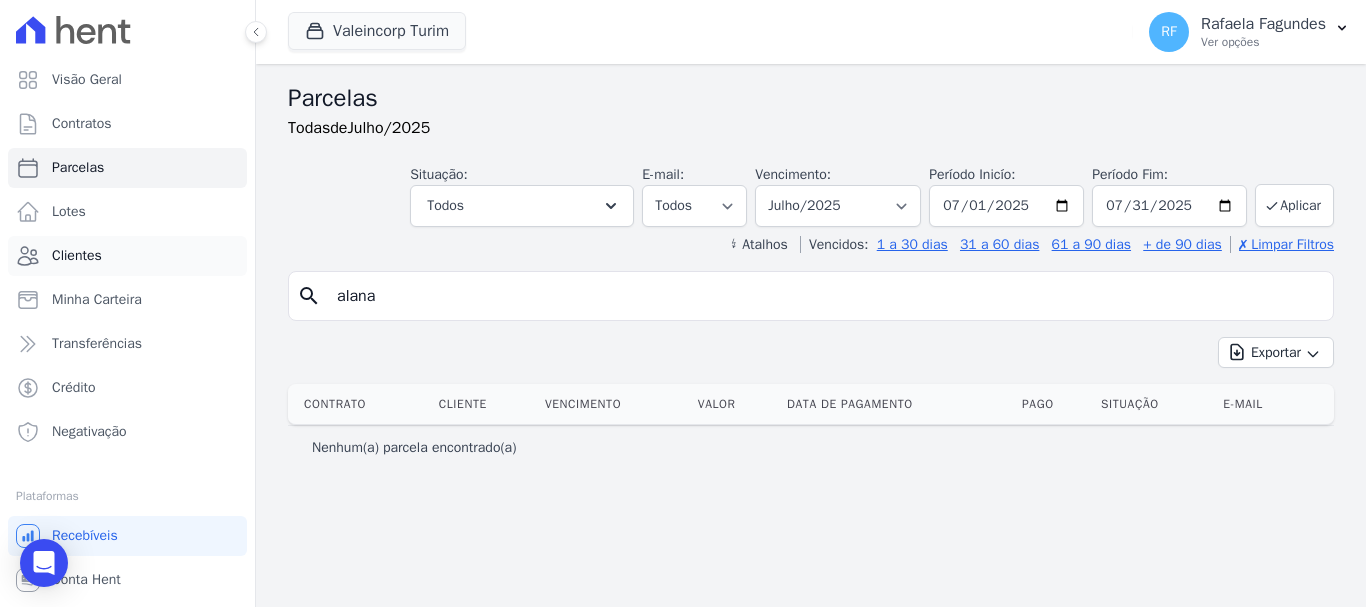 type on "alana" 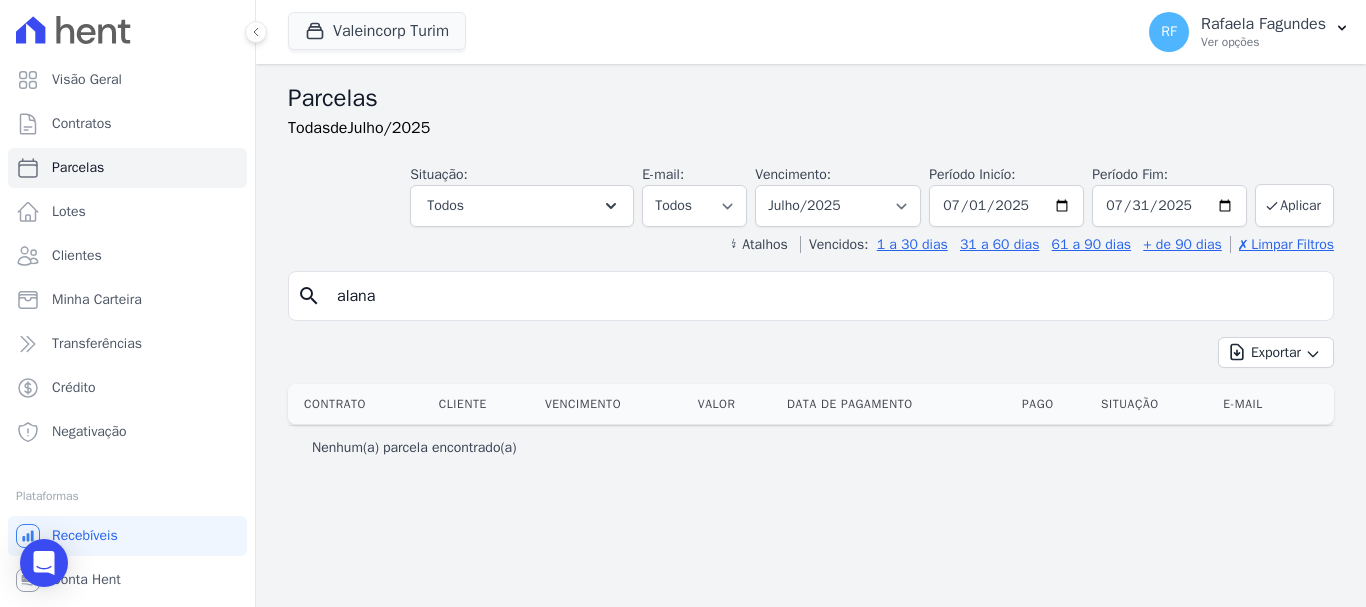 click on "search
alana" at bounding box center [811, 296] 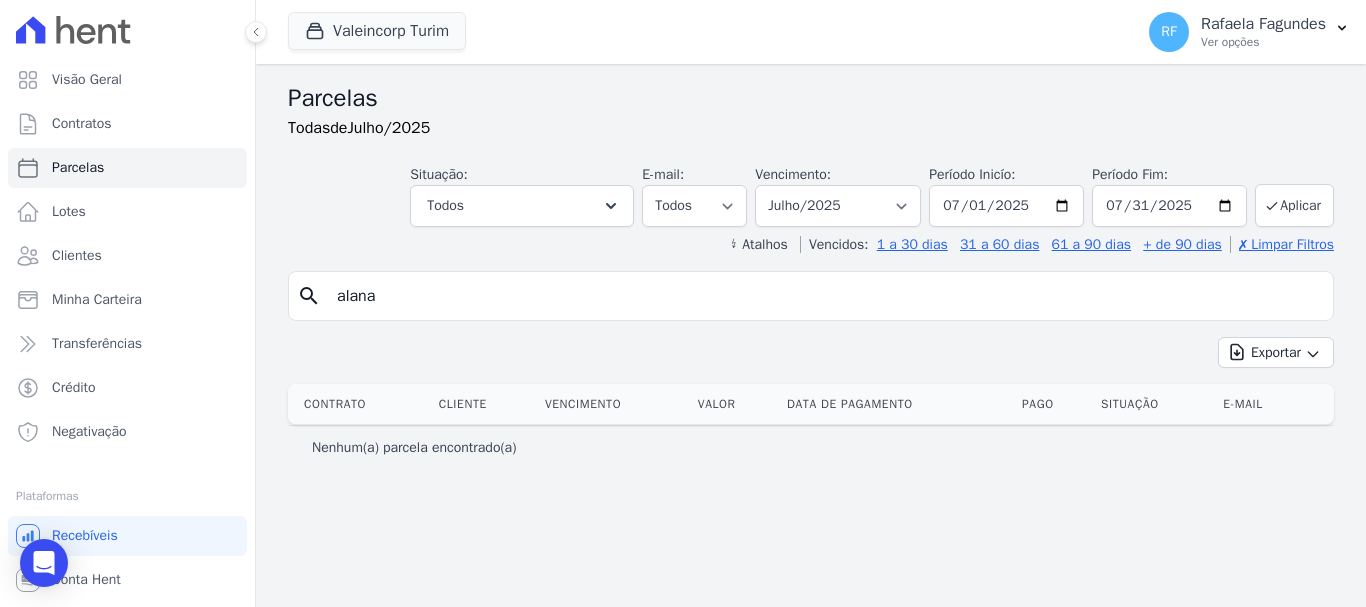 click on "alana" at bounding box center [825, 296] 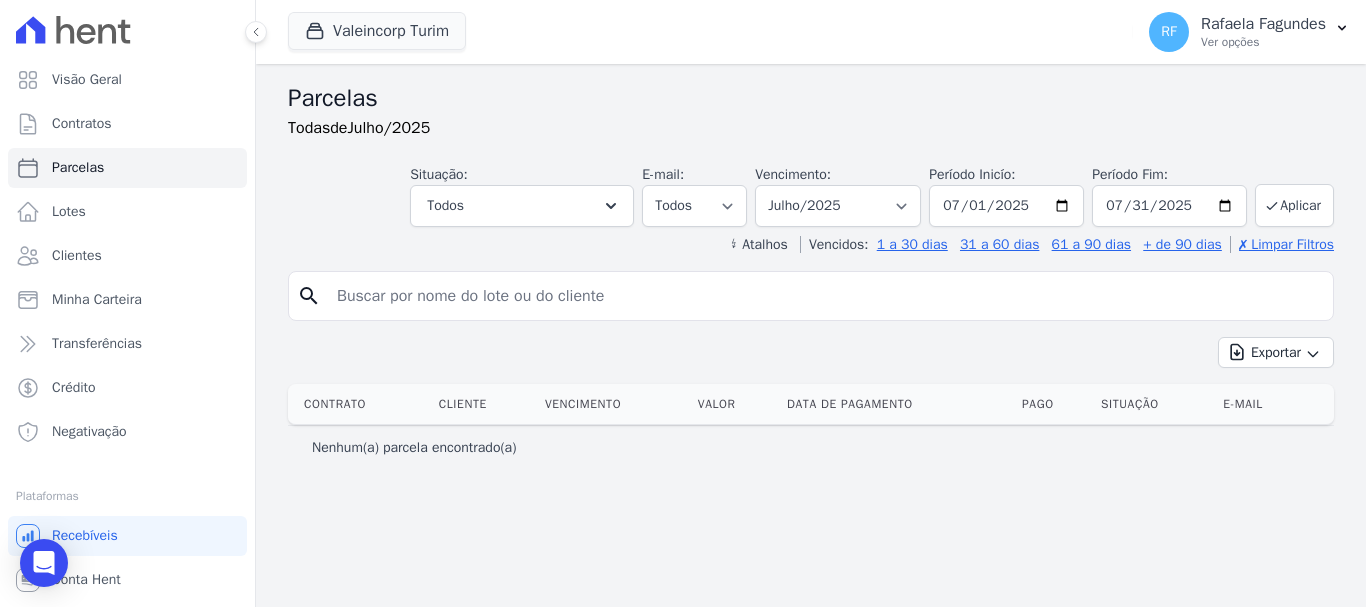 click at bounding box center [825, 296] 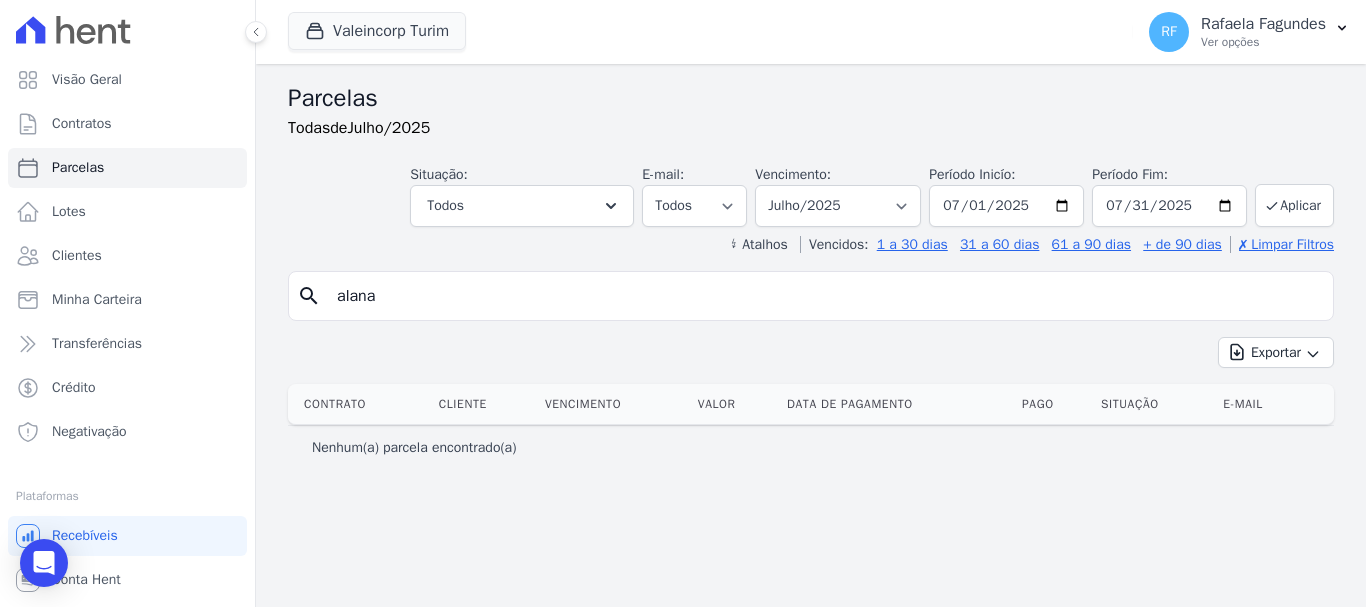 click on "Nenhum(a) parcela encontrado(a)" at bounding box center [414, 448] 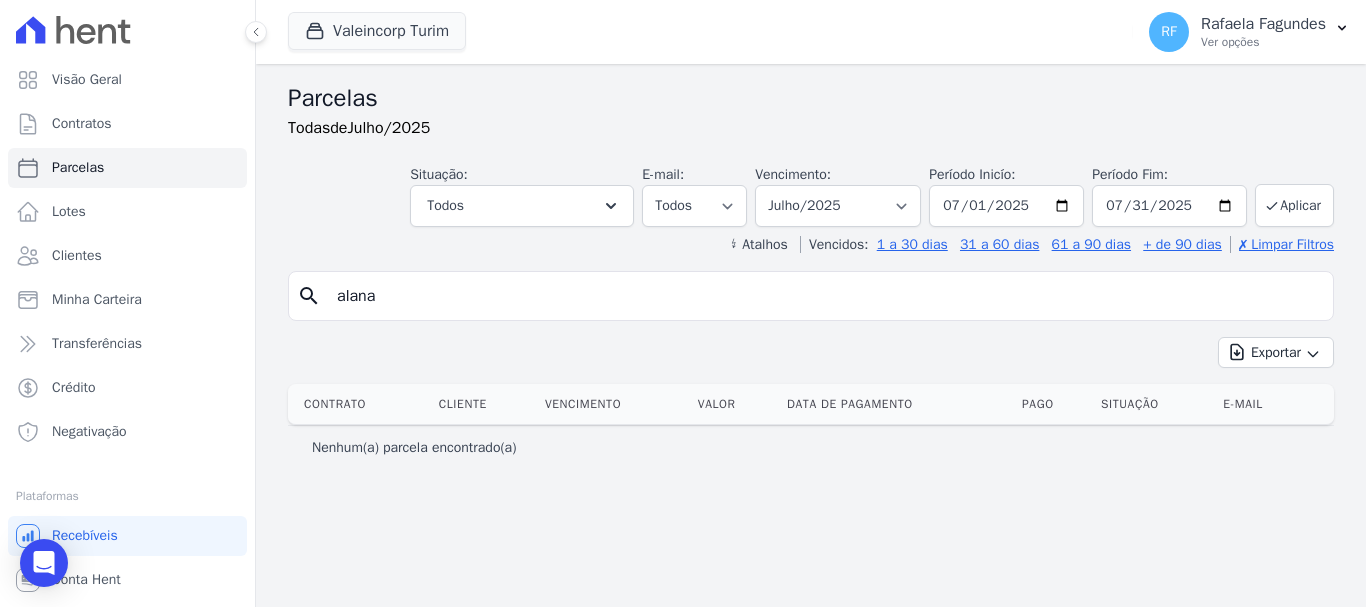 click on "alana" at bounding box center [825, 296] 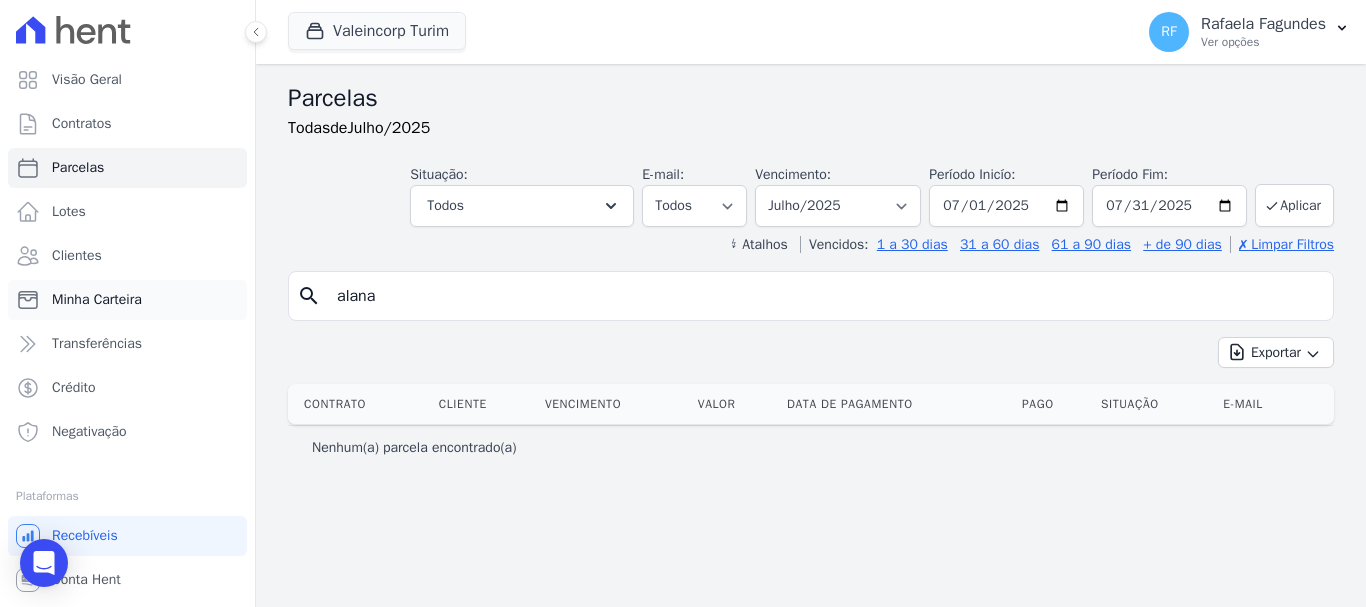 drag, startPoint x: 523, startPoint y: 296, endPoint x: 177, endPoint y: 302, distance: 346.05203 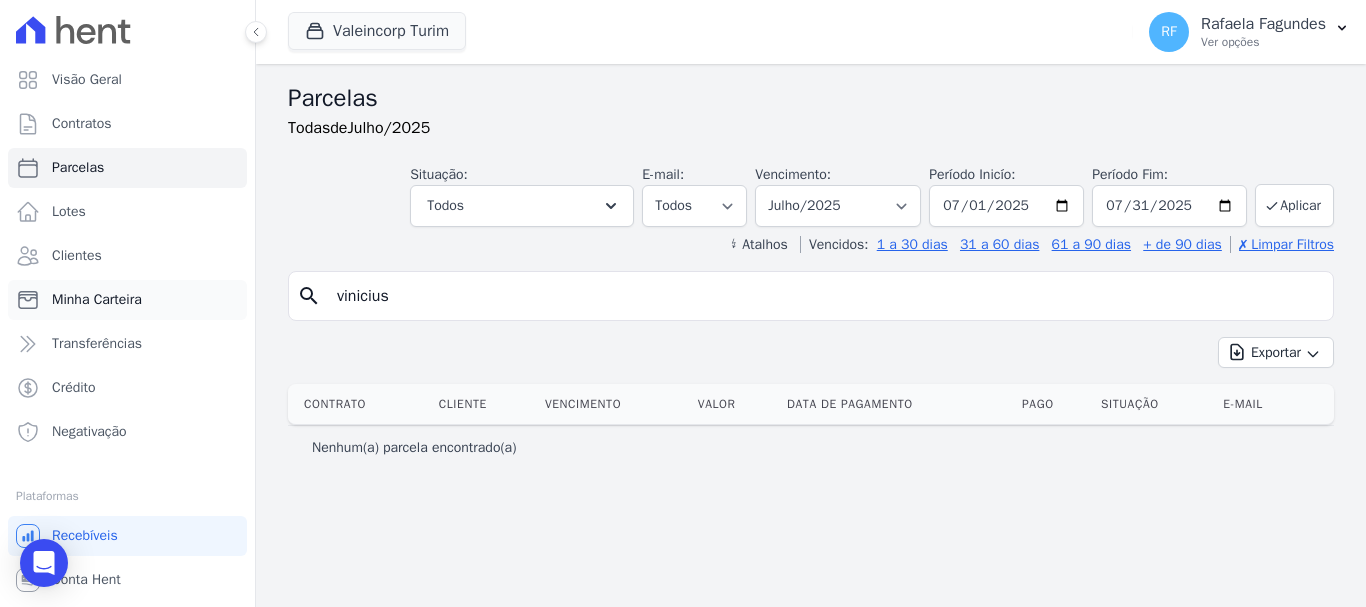 type on "vinicius" 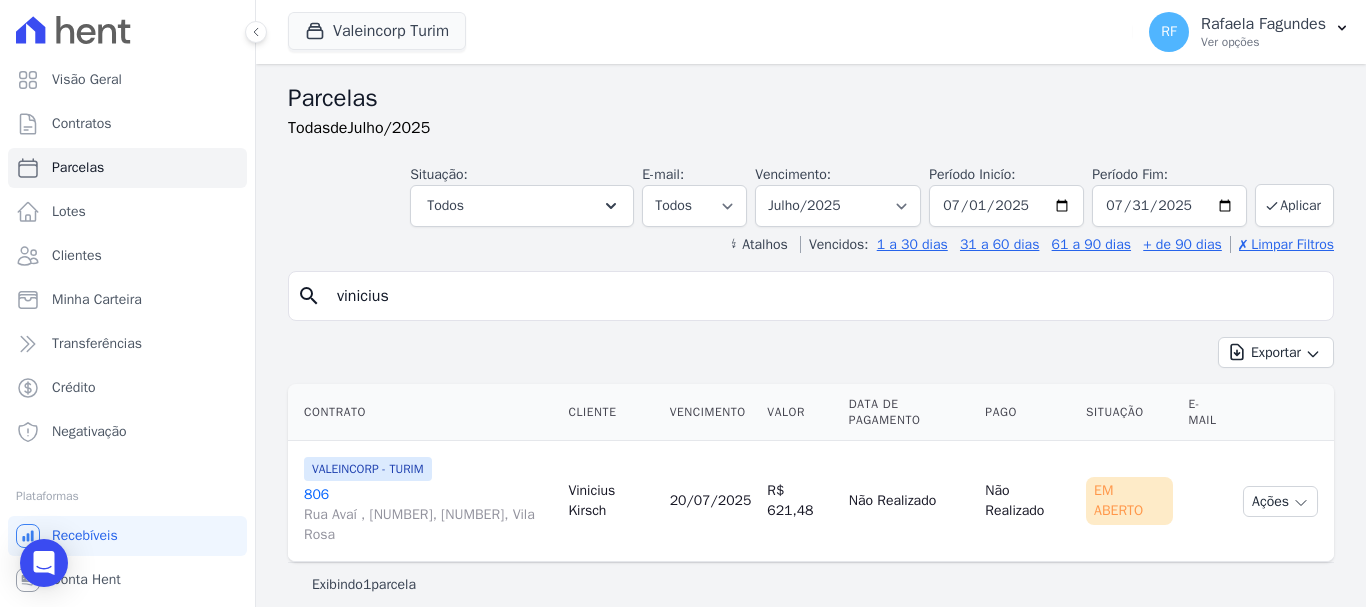 click on "[NUMBER]
Rua Avaí , [NUMBER], [NUMBER],  Vila Rosa" at bounding box center [428, 515] 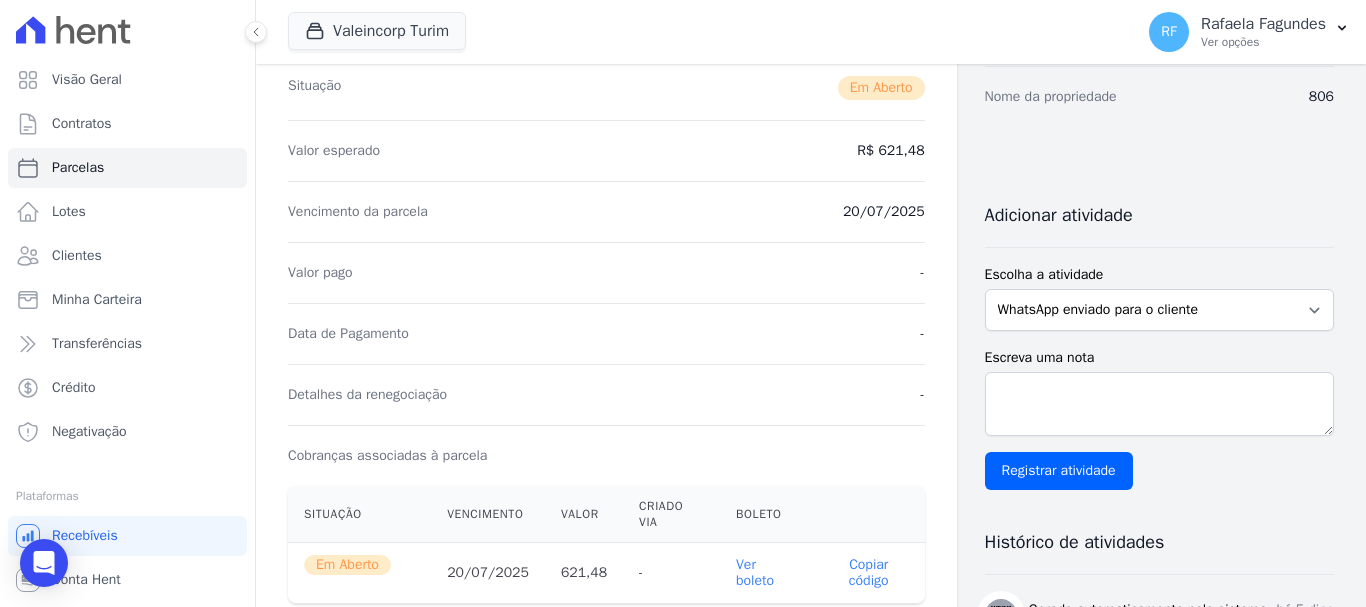 scroll, scrollTop: 0, scrollLeft: 0, axis: both 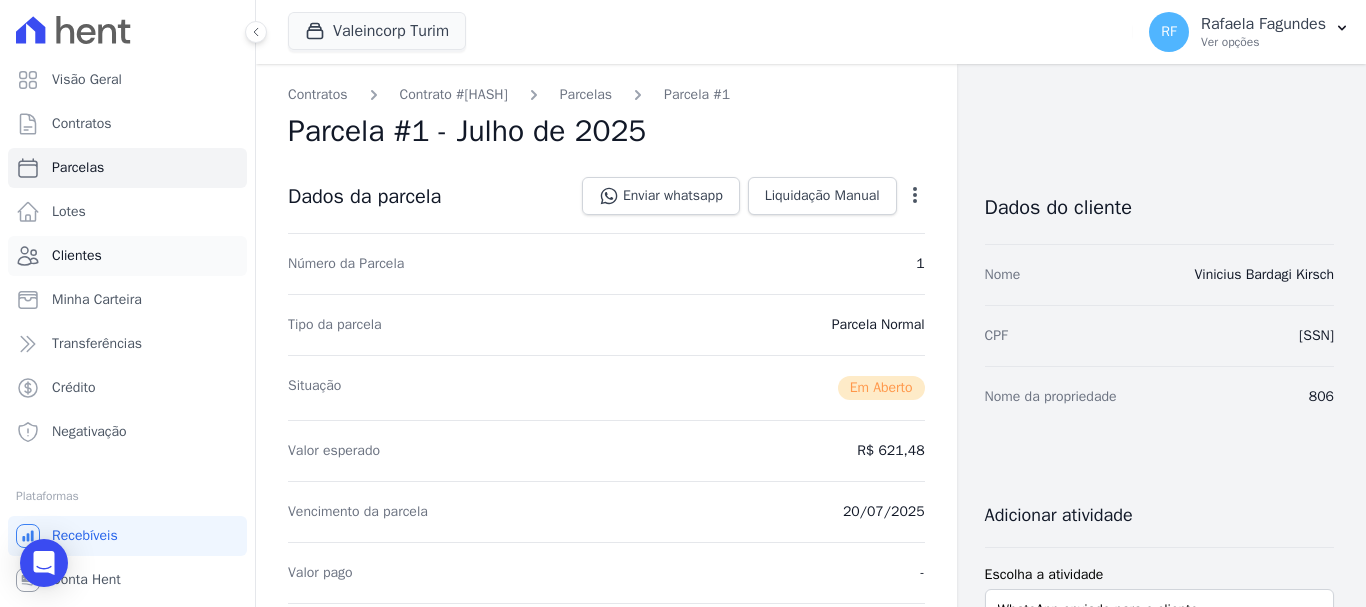 click on "Clientes" at bounding box center (127, 256) 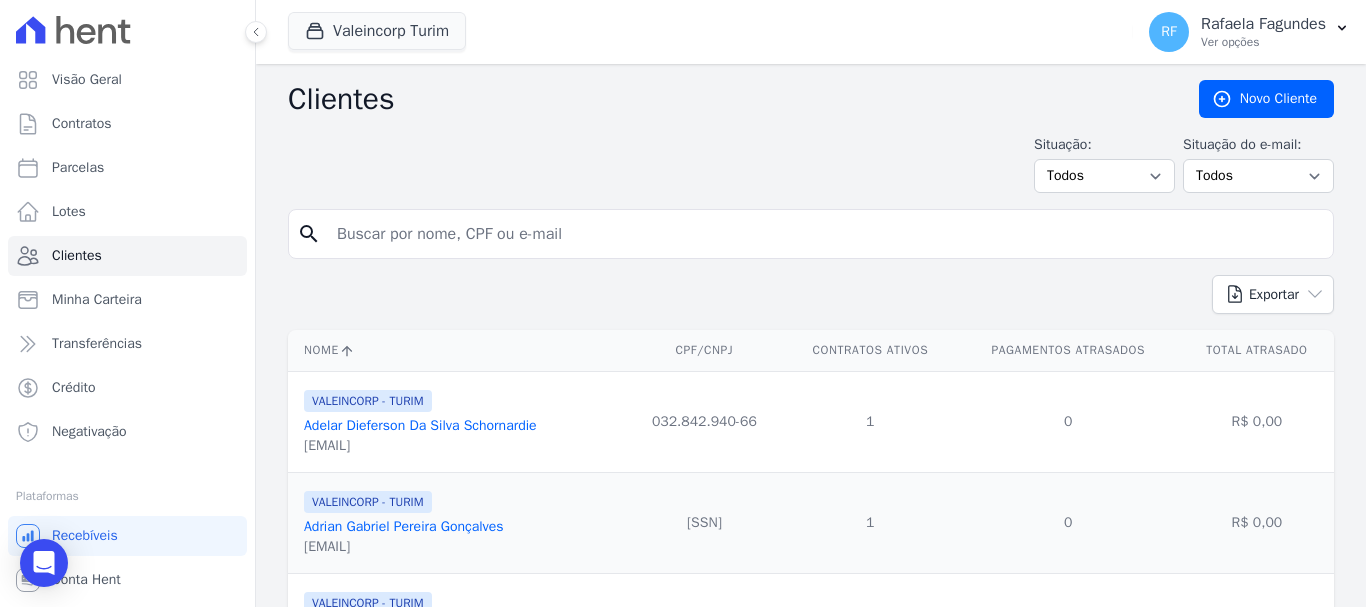click at bounding box center (825, 234) 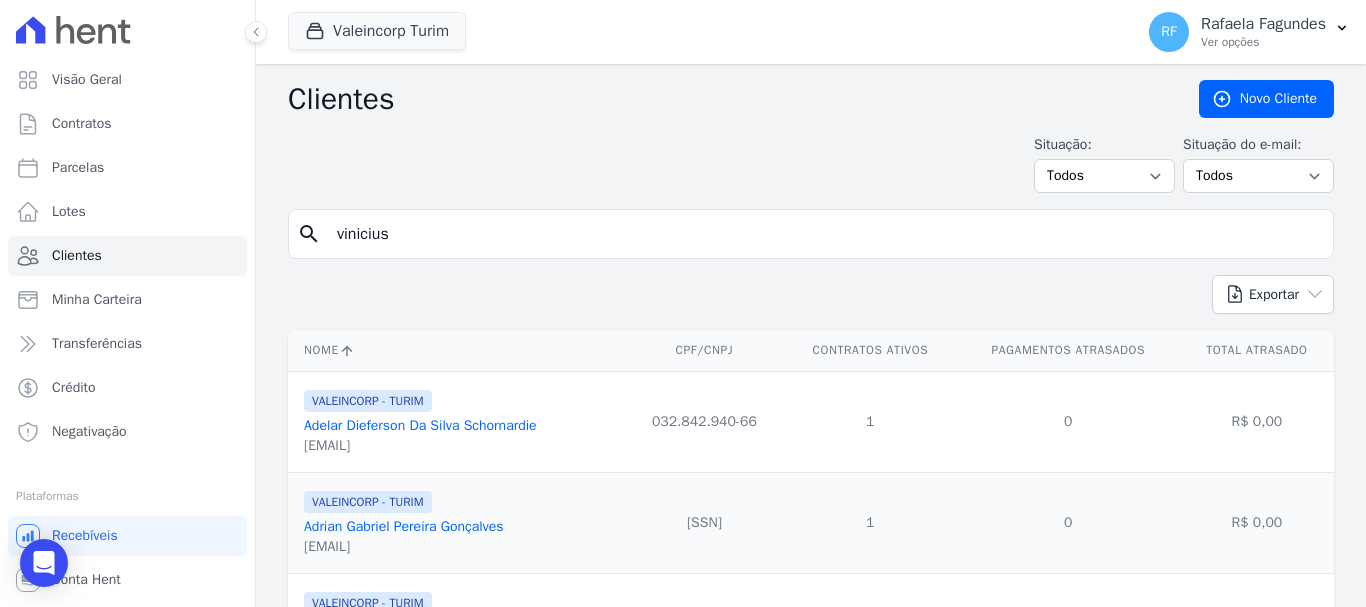 type on "vinicius" 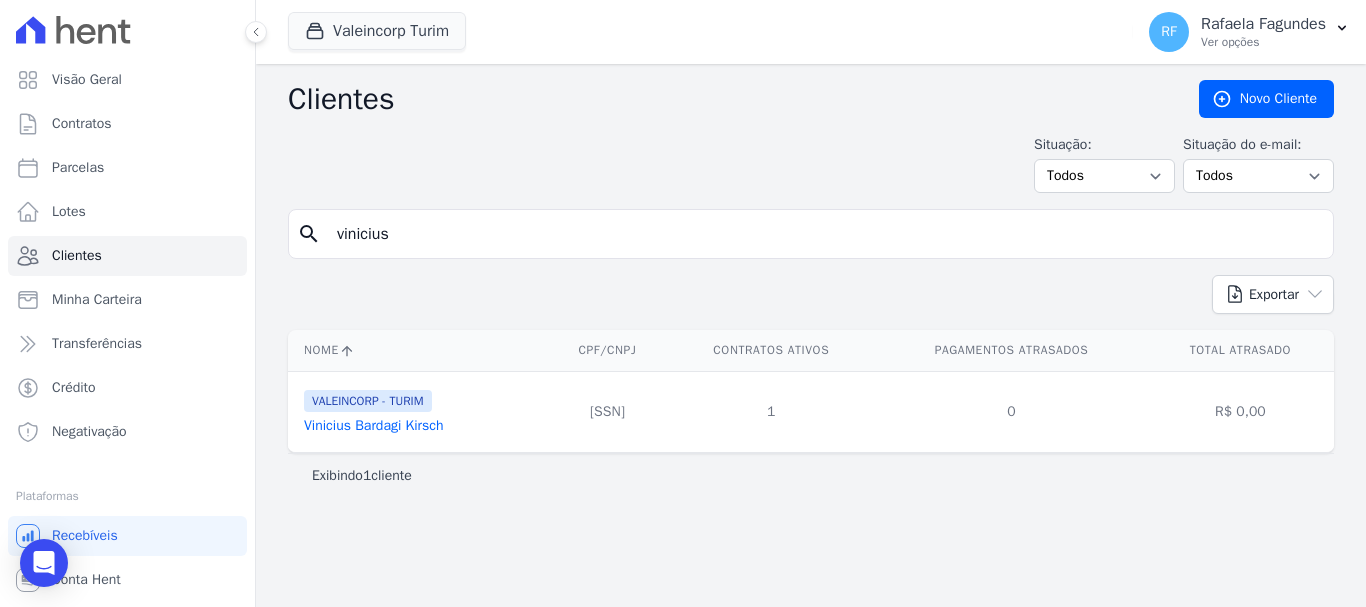 click on "Vinicius Bardagi Kirsch" at bounding box center (374, 425) 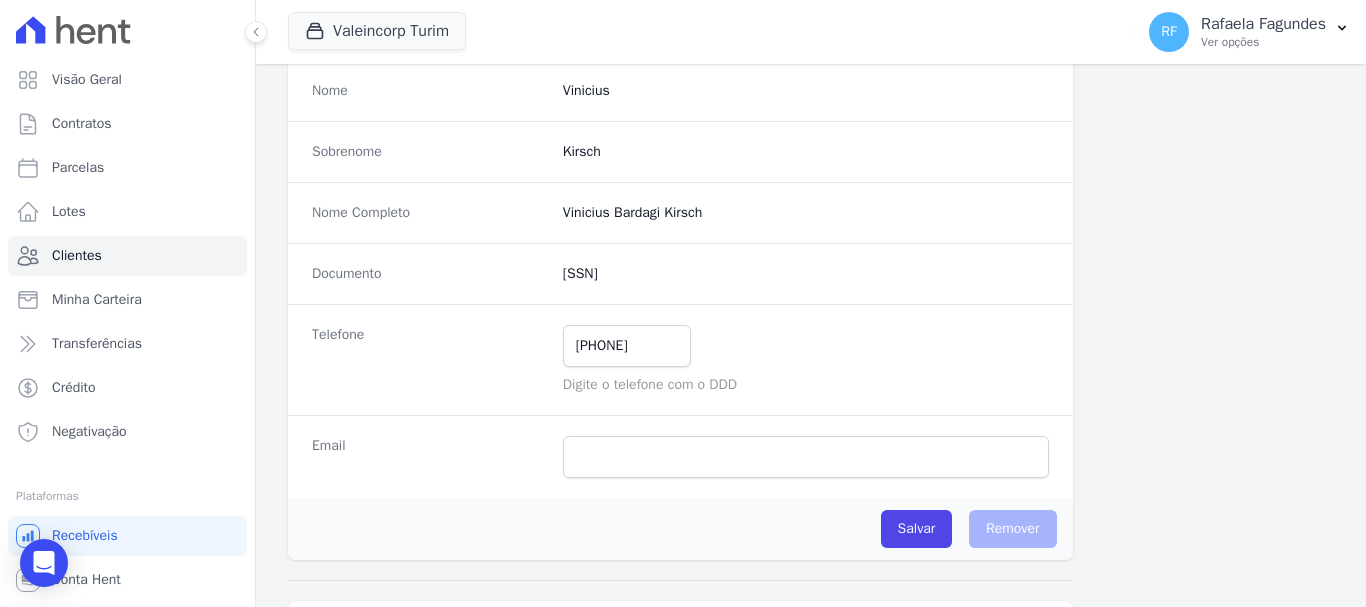scroll, scrollTop: 300, scrollLeft: 0, axis: vertical 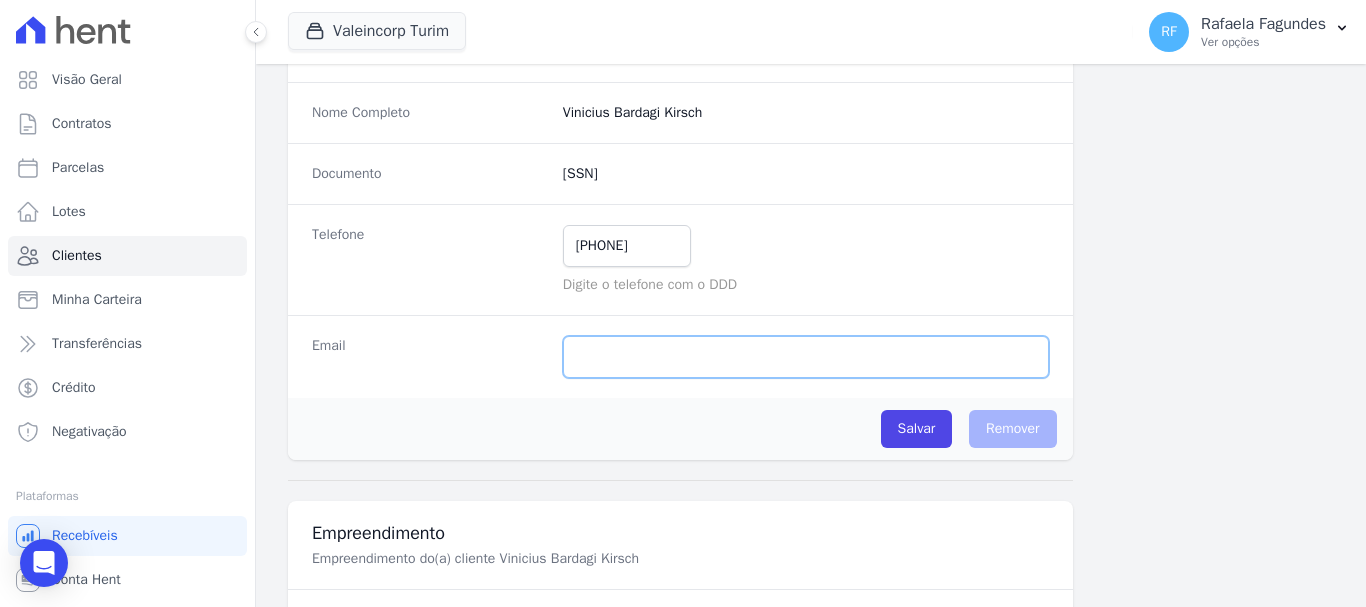 paste on "[EMAIL]" 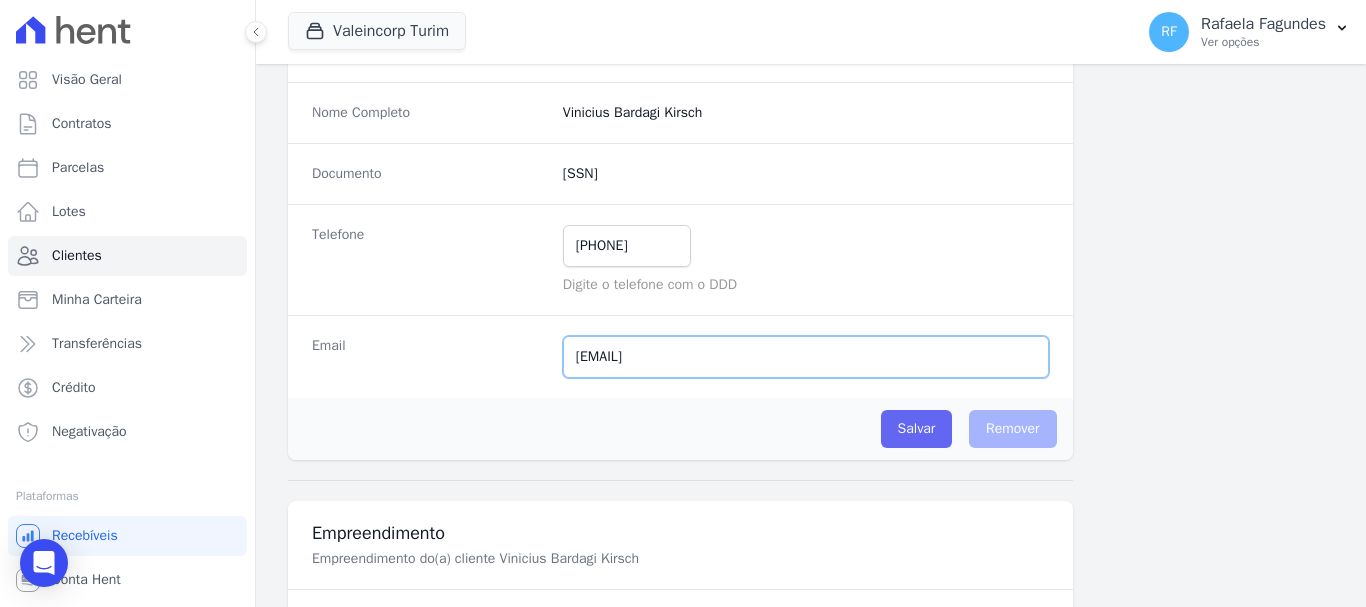 type on "[EMAIL]" 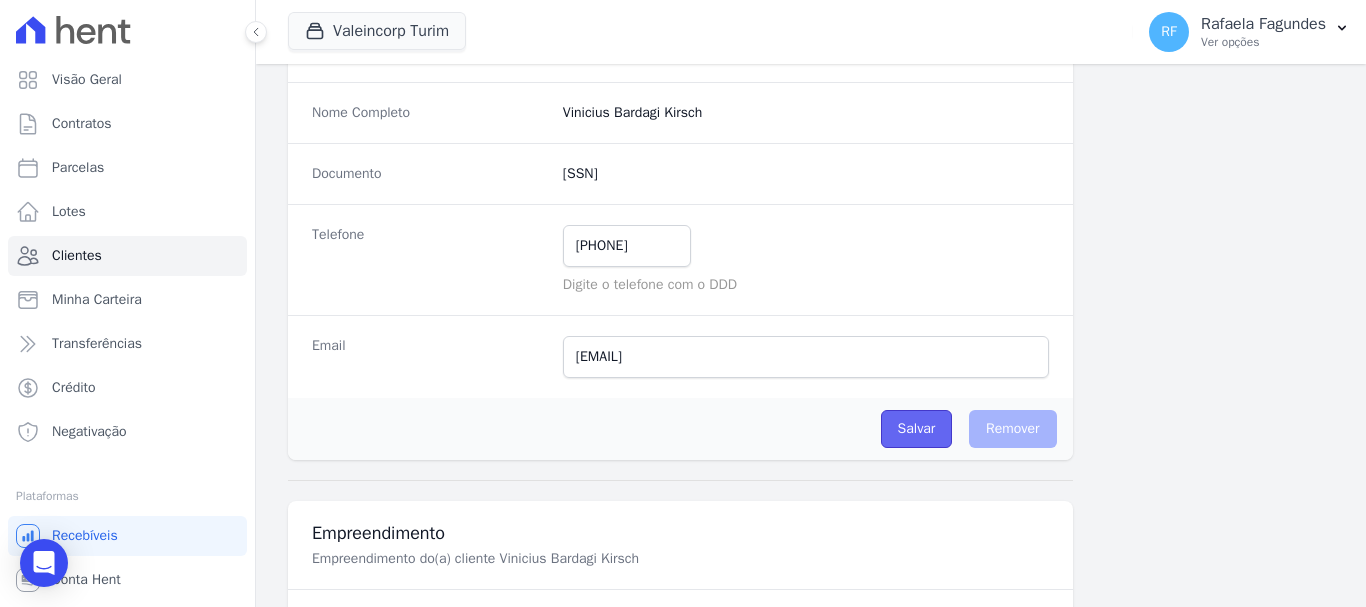 click on "Salvar" at bounding box center [917, 429] 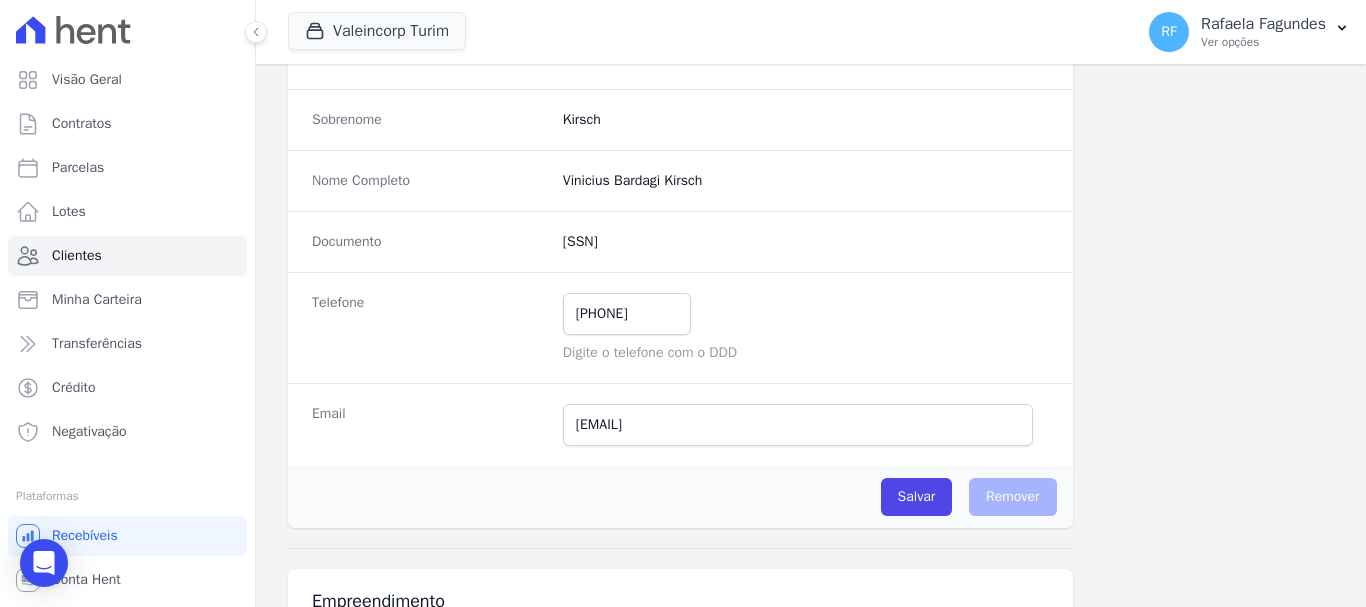 scroll, scrollTop: 500, scrollLeft: 0, axis: vertical 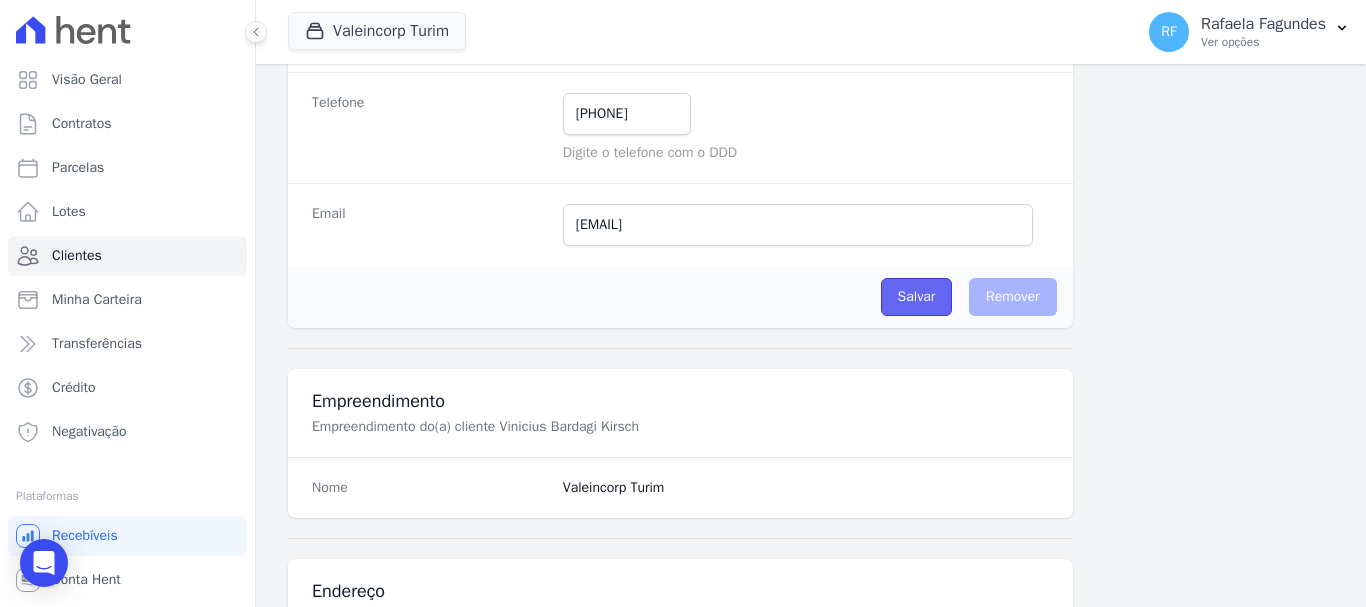 click on "Salvar" at bounding box center (917, 297) 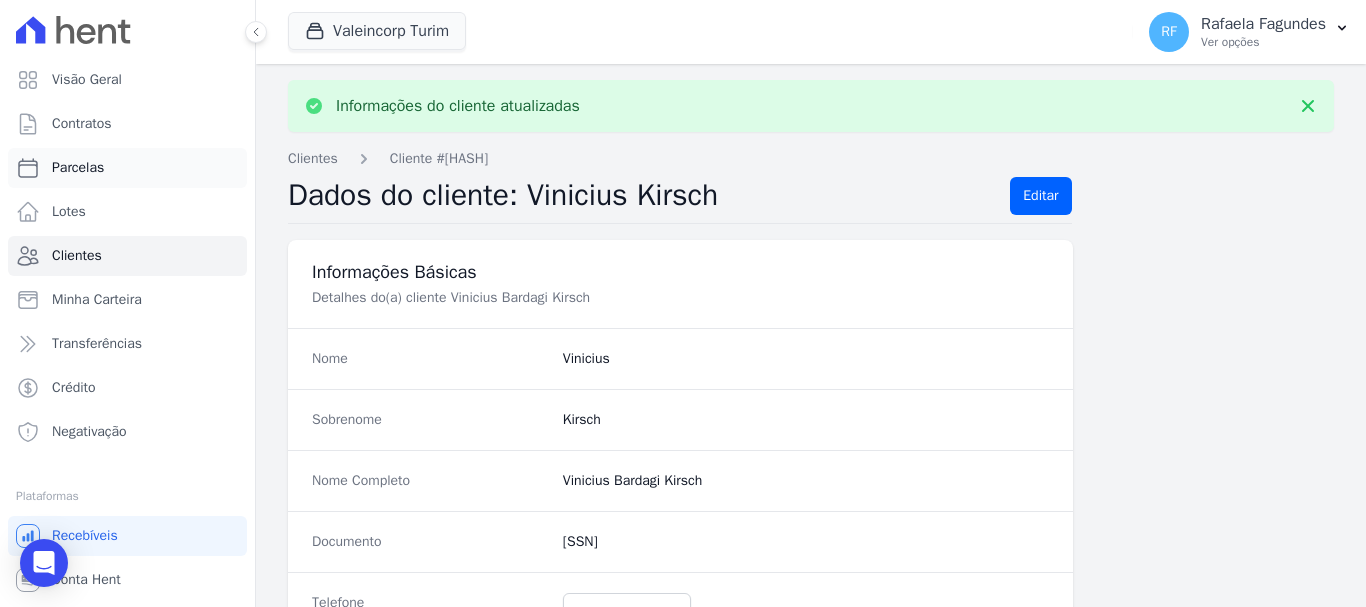 click on "Parcelas" at bounding box center [127, 168] 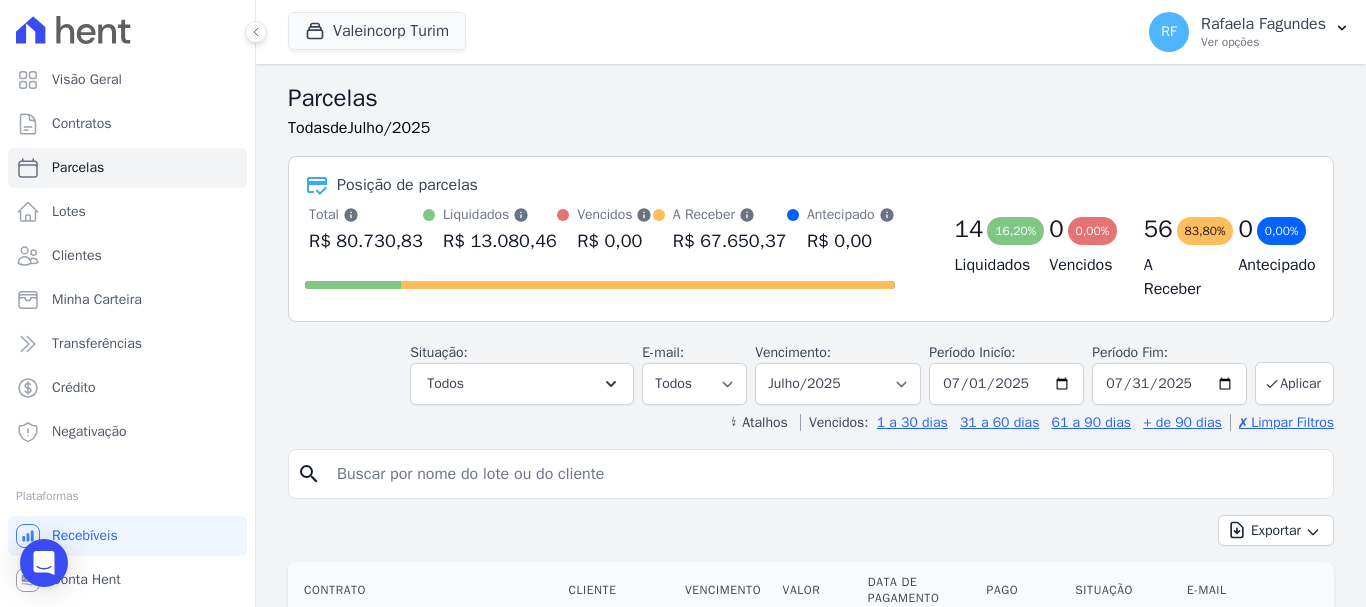 scroll, scrollTop: 300, scrollLeft: 0, axis: vertical 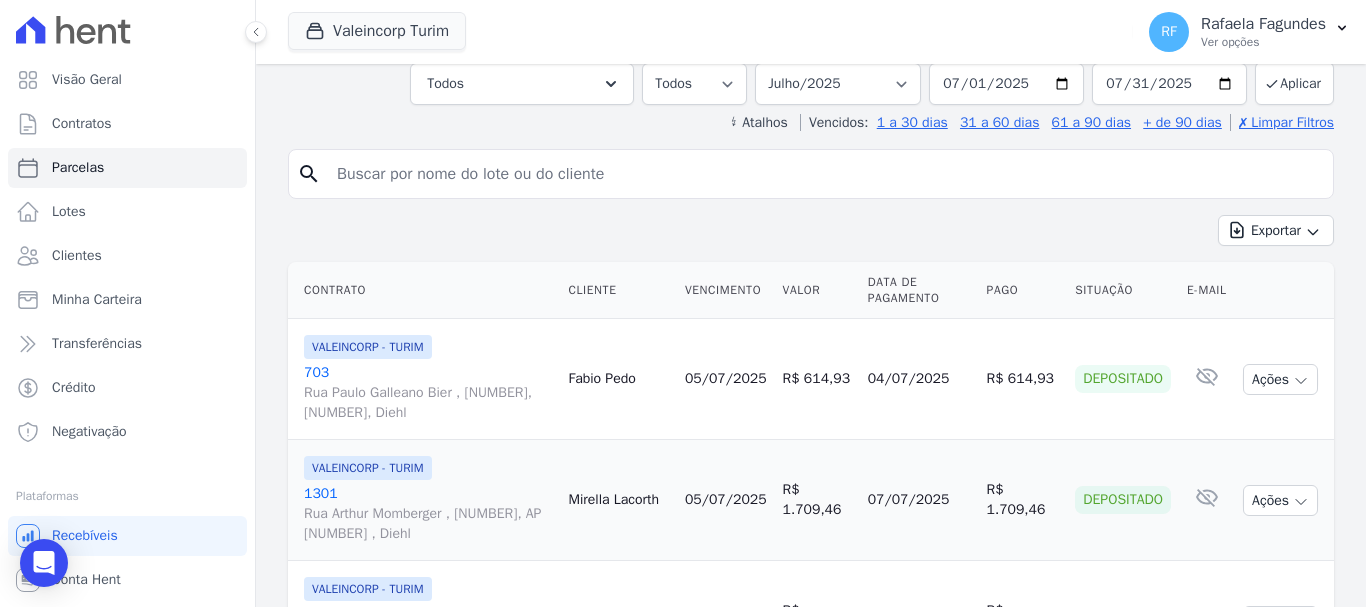 click at bounding box center [825, 174] 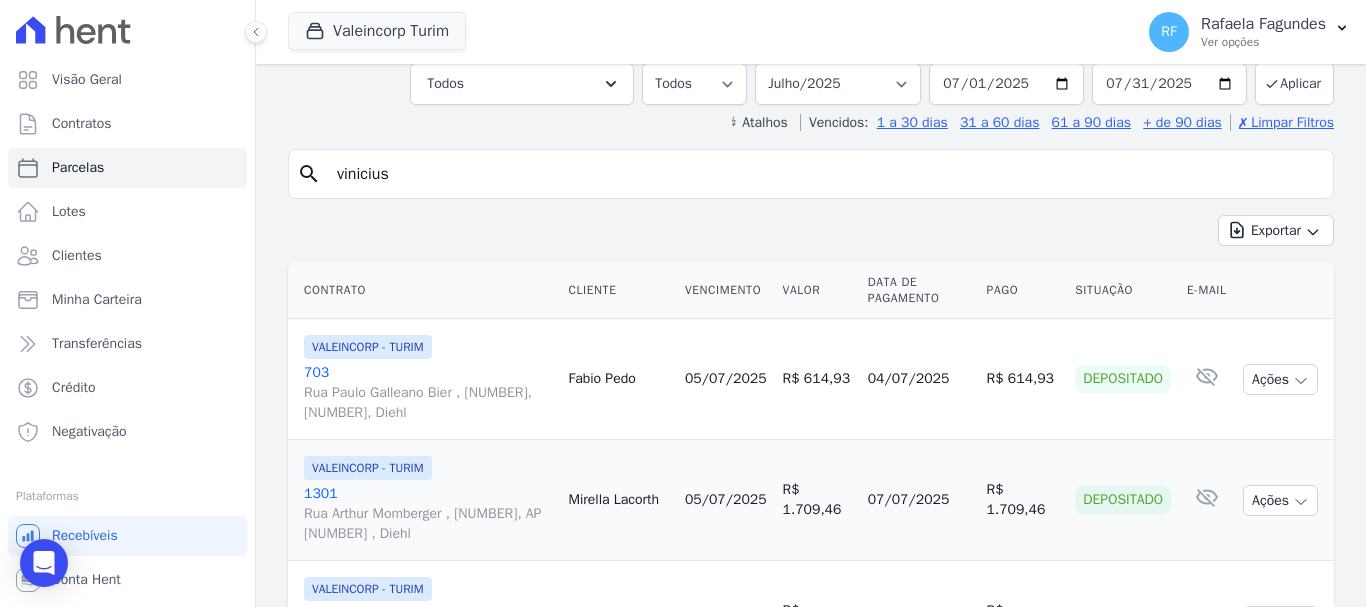 type on "vinicius" 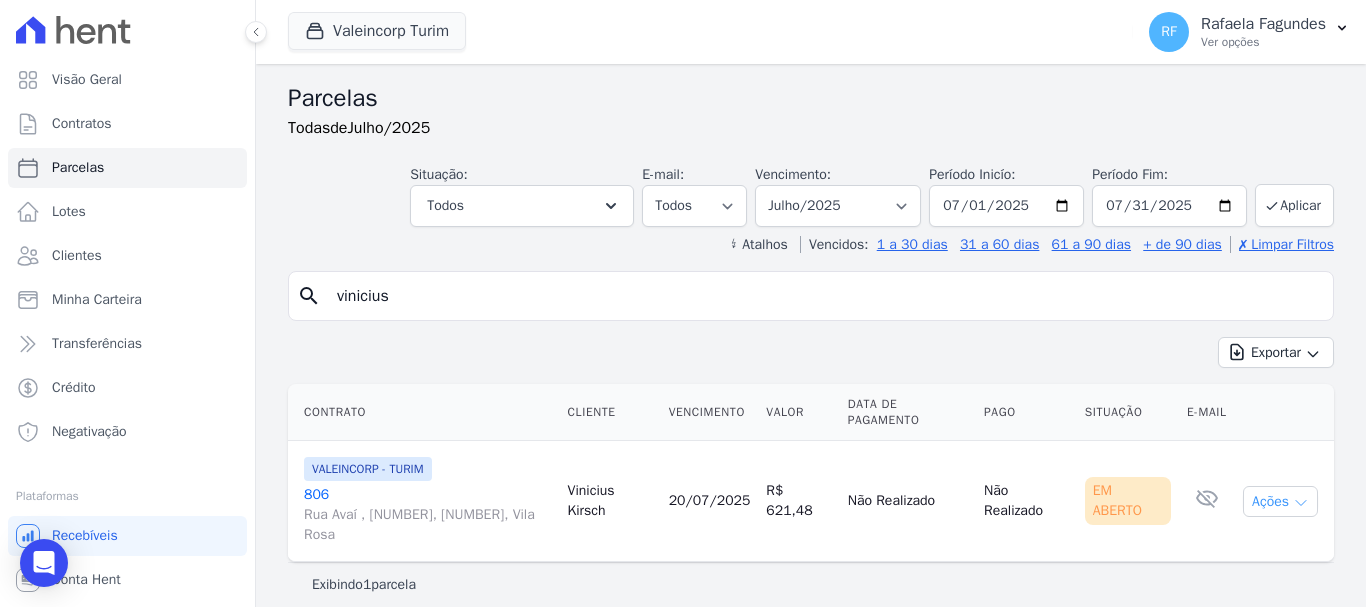 click on "Ações" at bounding box center (1280, 501) 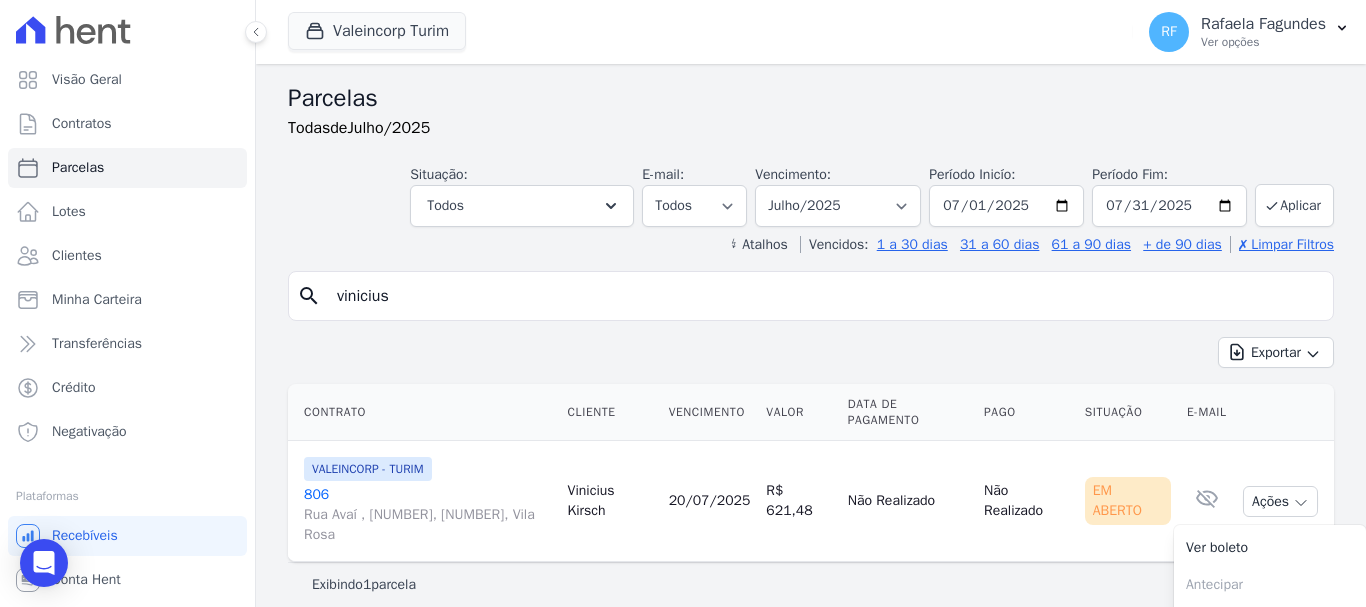 scroll, scrollTop: 85, scrollLeft: 0, axis: vertical 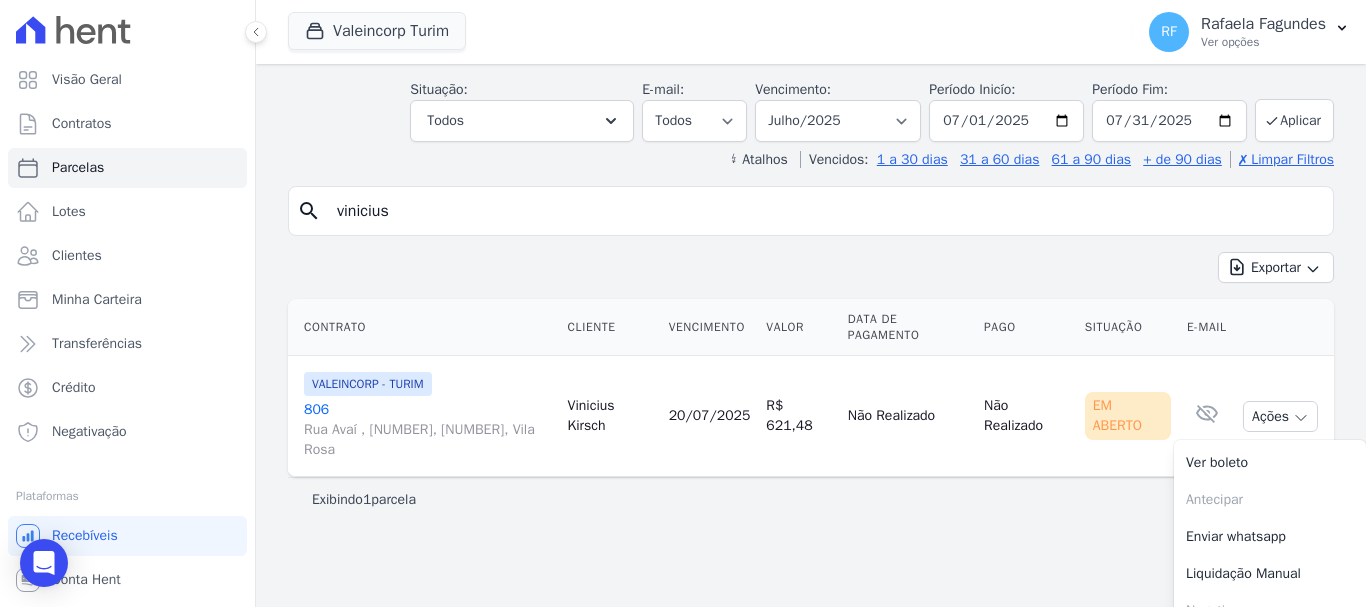 click on "Contrato
Cliente
Vencimento
Valor
Data de Pagamento
Pago
Situação
E-mail
VALEINCORP - TURIM
[NUMBER]
Rua Avaí , [NUMBER], [NUMBER],  Vila Rosa
Vinicius Kirsch" at bounding box center [811, 388] 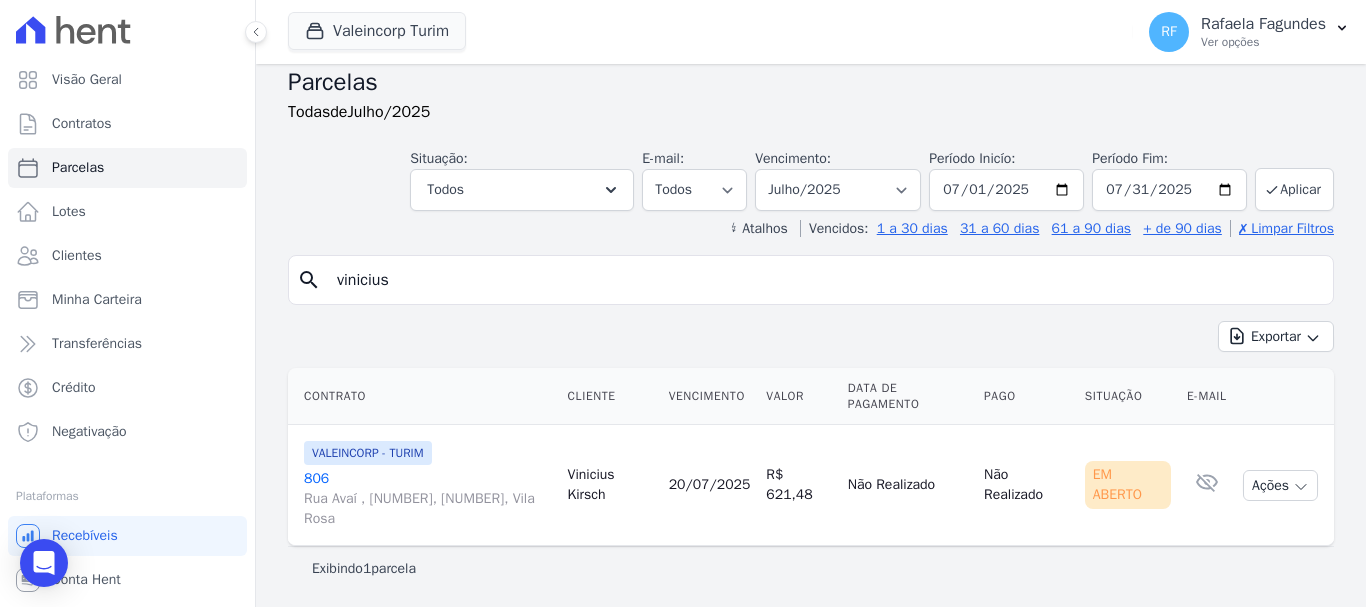 scroll, scrollTop: 0, scrollLeft: 0, axis: both 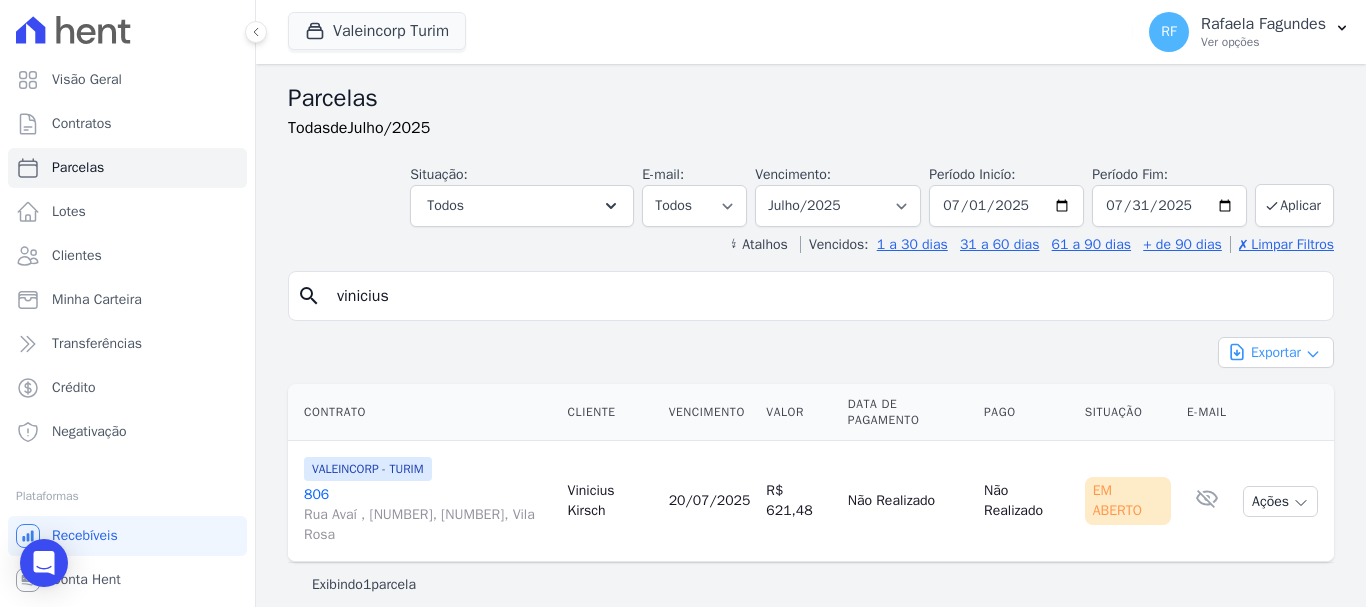 click on "Exportar" at bounding box center (1276, 352) 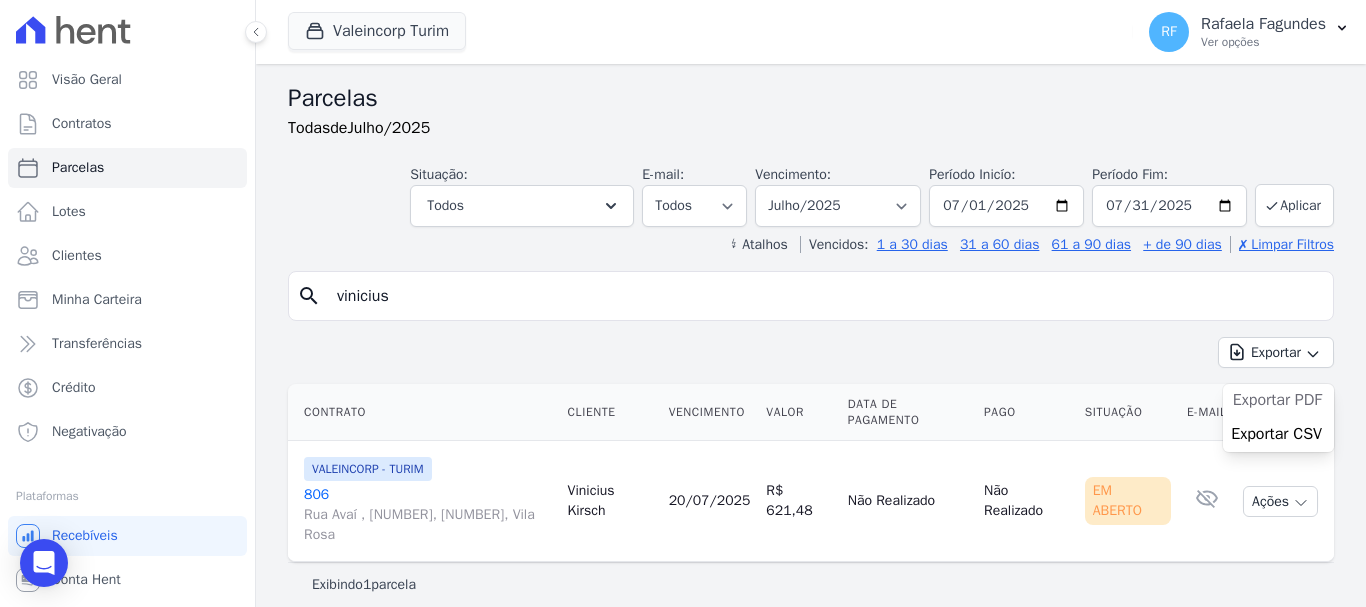 click on "Exportar PDF" at bounding box center [1277, 400] 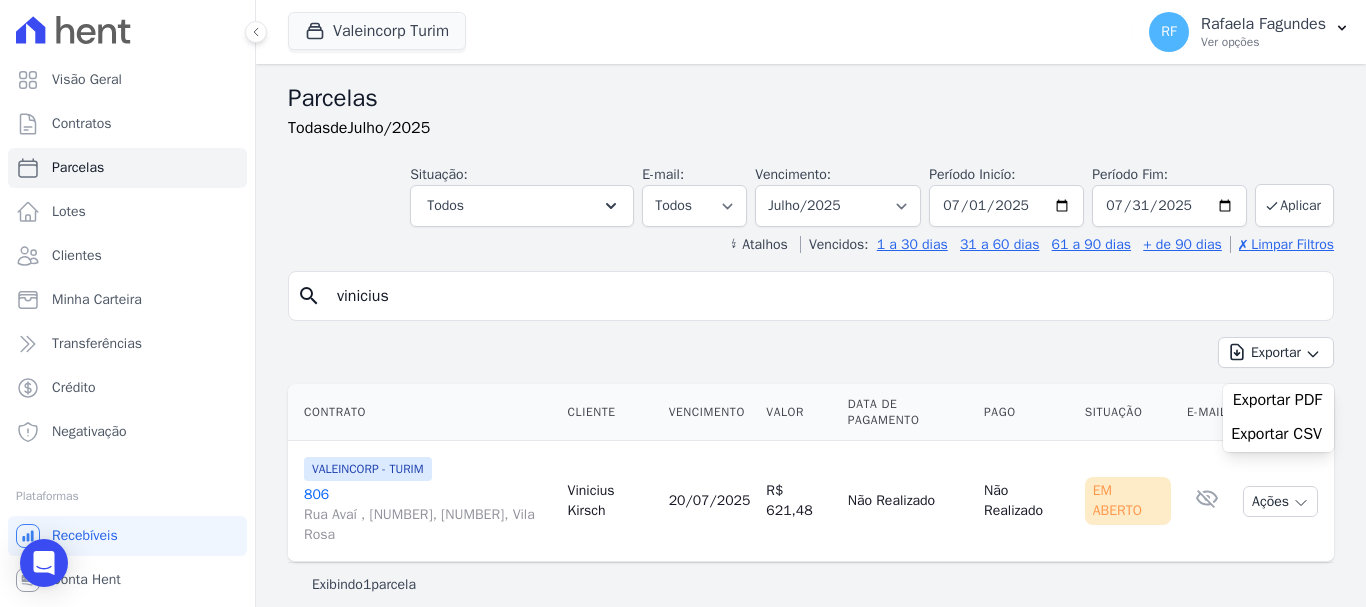 click on "Exportar
Exportar PDF
Exportar CSV" at bounding box center (811, 360) 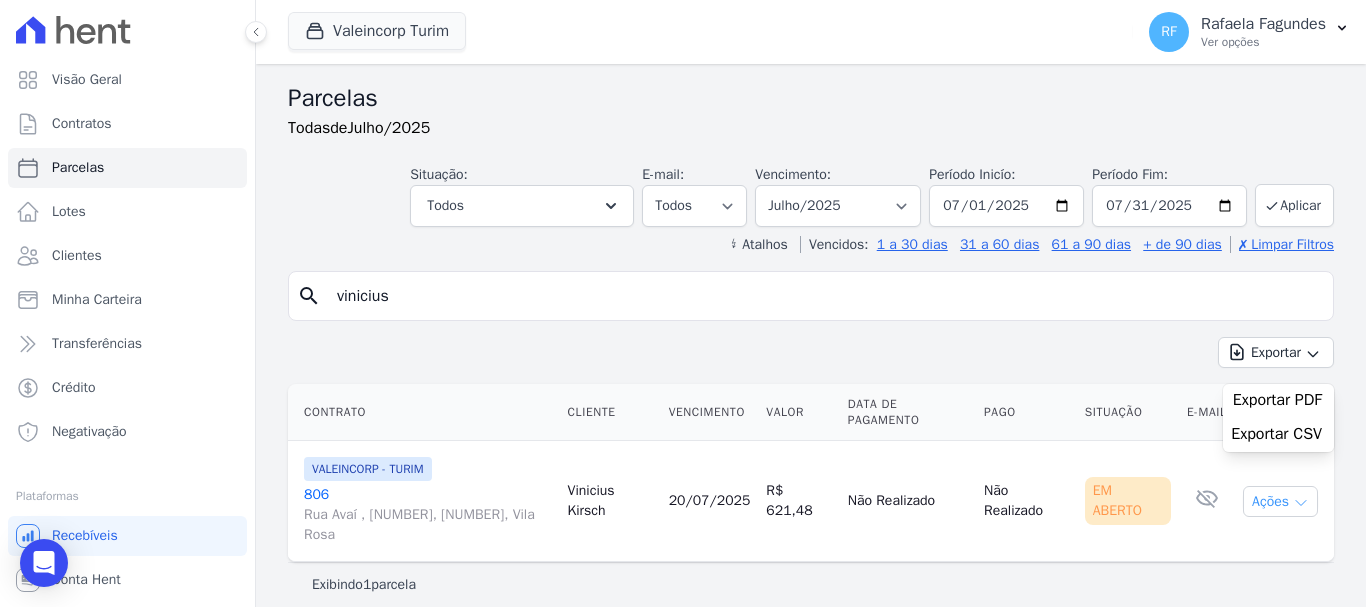 click on "Ações" at bounding box center (1280, 501) 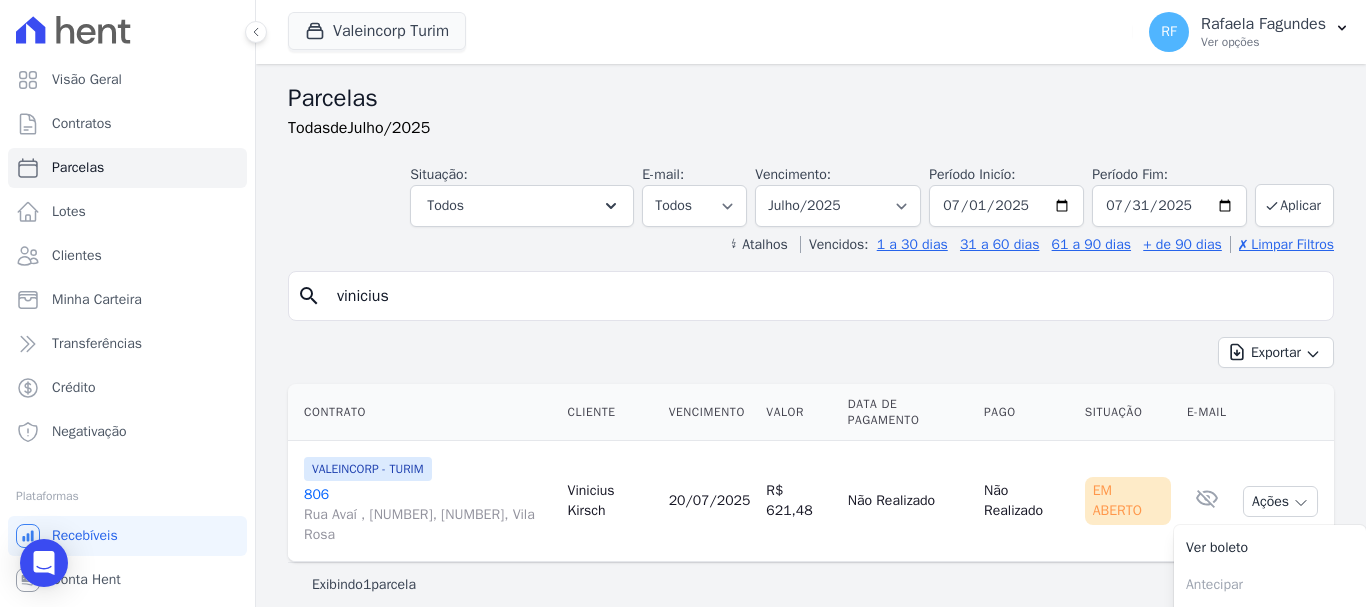scroll, scrollTop: 85, scrollLeft: 0, axis: vertical 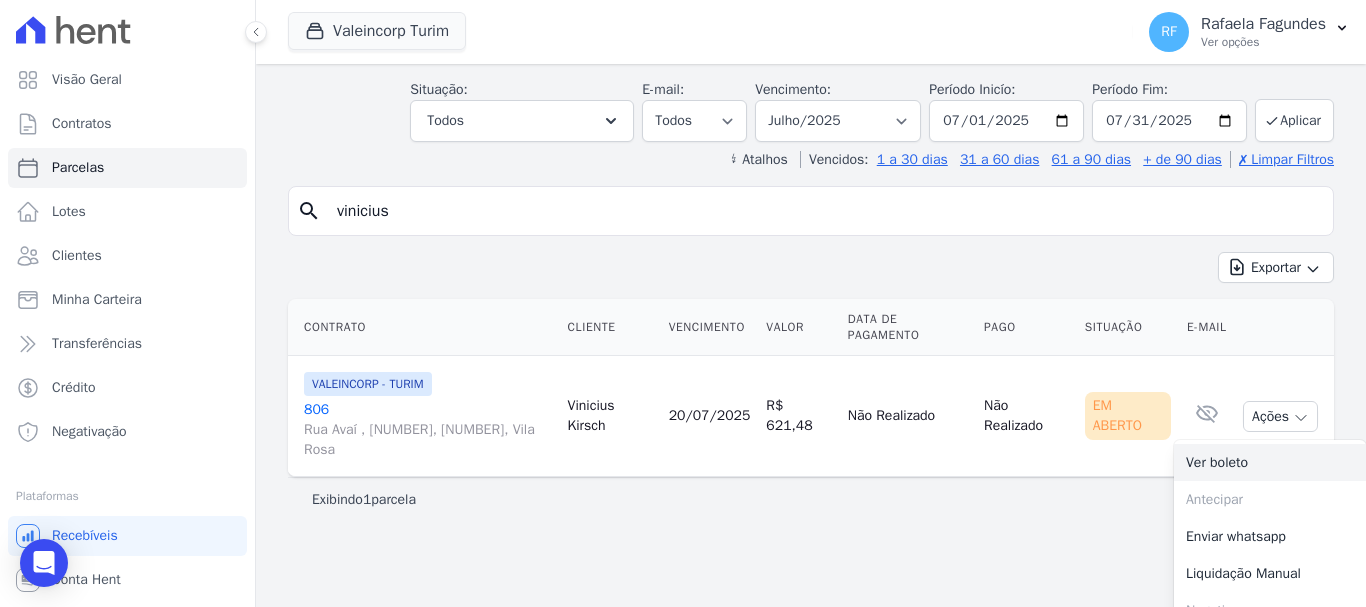click on "Ver boleto" at bounding box center (1270, 462) 